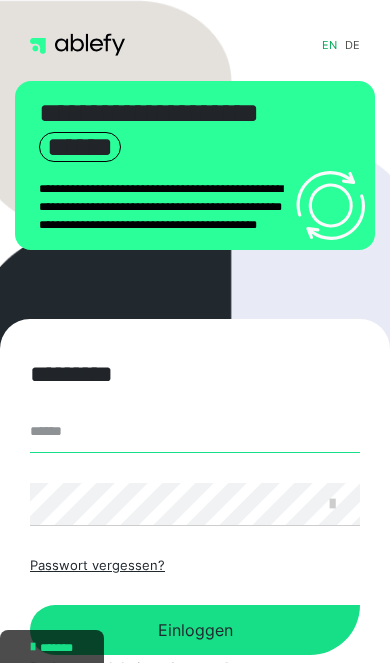 click on "******" at bounding box center [195, 431] 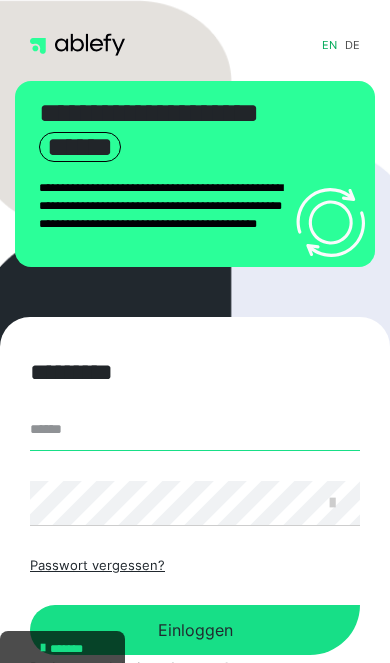 scroll, scrollTop: 0, scrollLeft: 0, axis: both 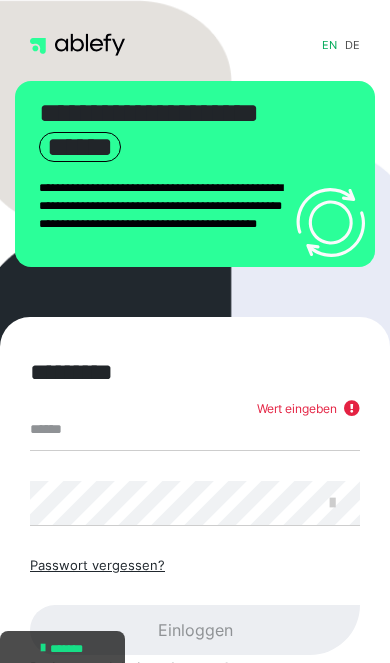 click on "******" at bounding box center [195, 429] 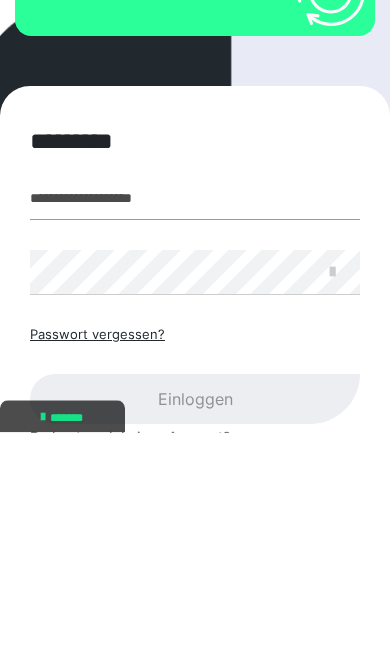 type on "**********" 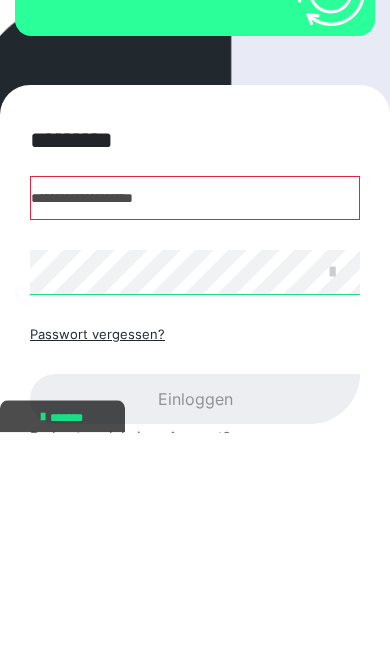 scroll, scrollTop: 14, scrollLeft: 0, axis: vertical 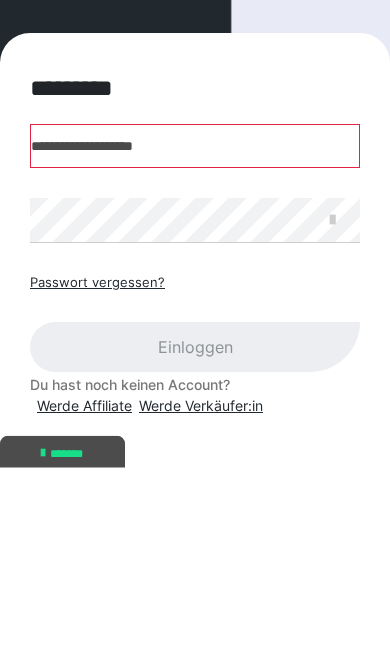 click at bounding box center [332, 415] 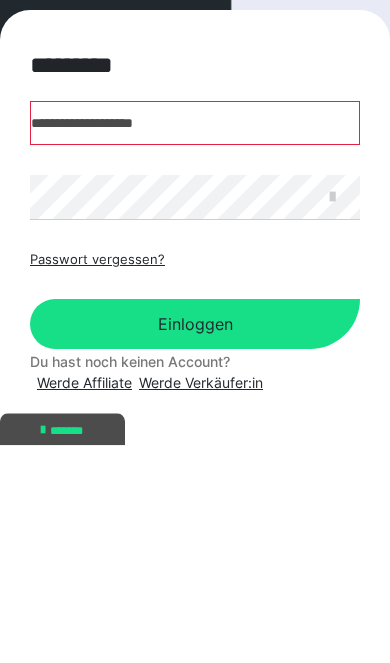 click on "Einloggen" at bounding box center (195, 542) 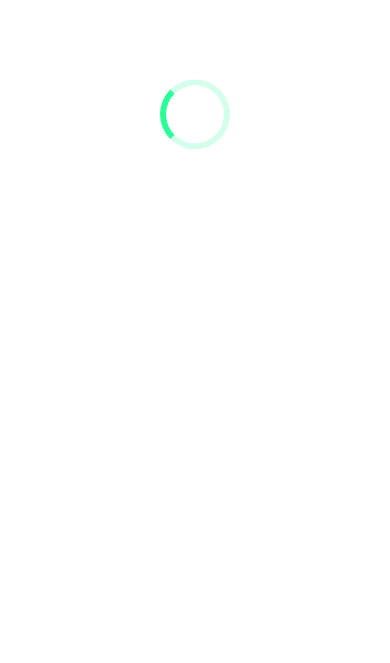 scroll, scrollTop: 0, scrollLeft: 0, axis: both 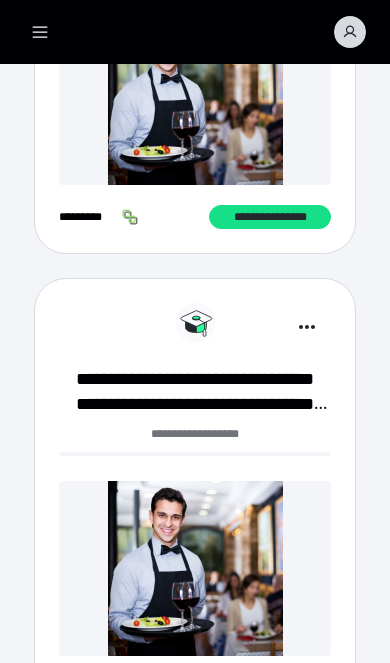 click on "**********" at bounding box center (195, 392) 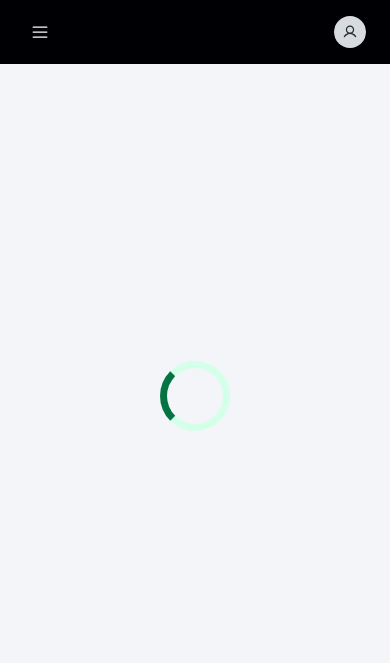 scroll, scrollTop: 0, scrollLeft: 0, axis: both 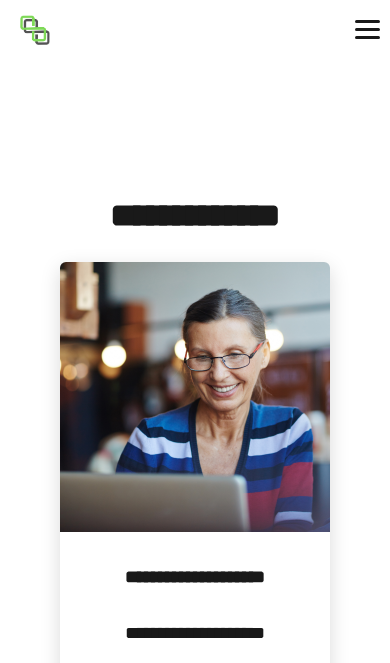 click on "**********" at bounding box center (195, 633) 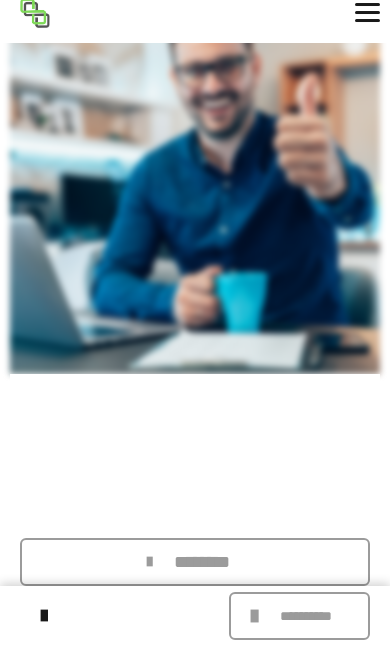 scroll, scrollTop: 3336, scrollLeft: 0, axis: vertical 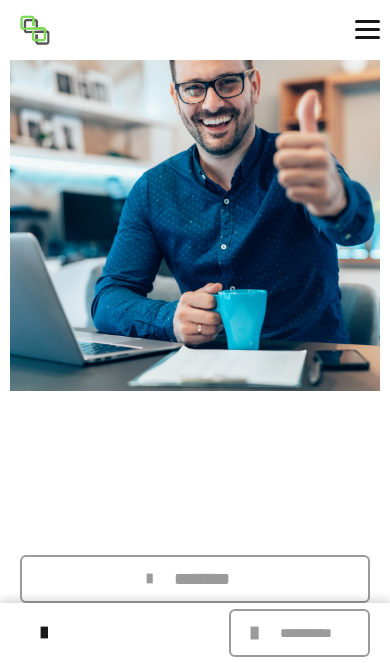click on "********" at bounding box center (203, 579) 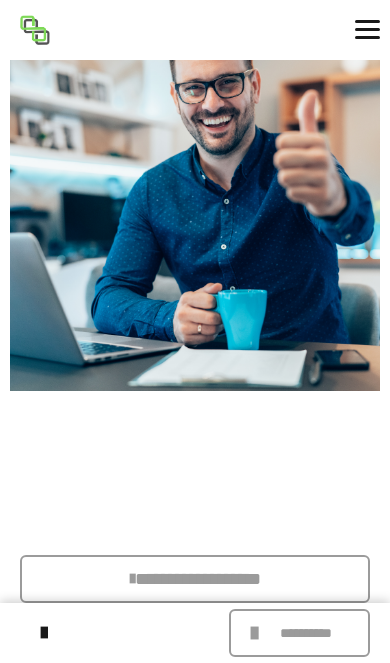 click at bounding box center [367, 30] 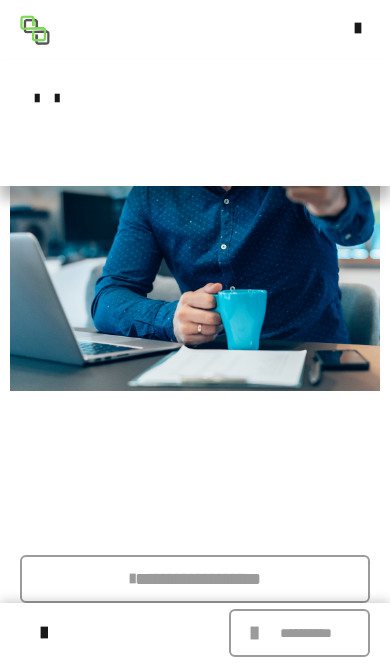 click at bounding box center (367, 28) 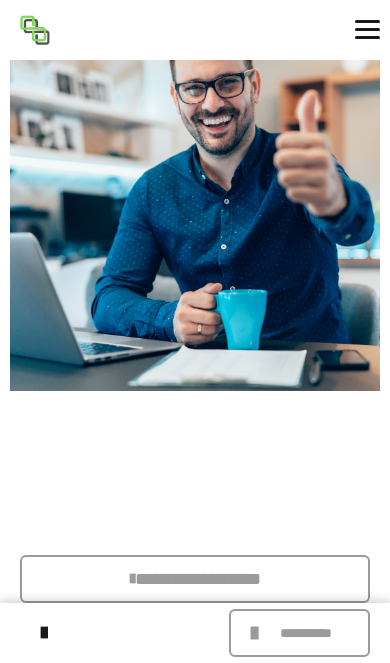 click on "**********" at bounding box center (306, 633) 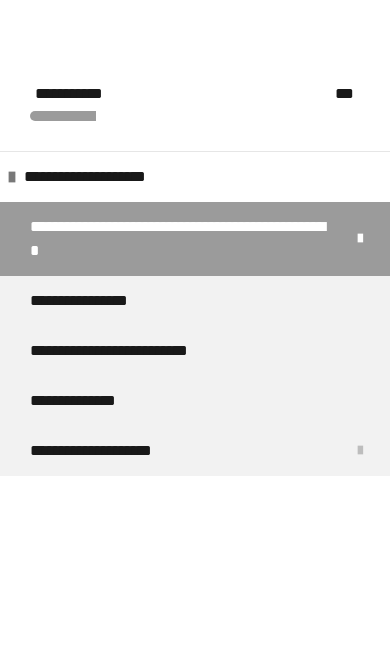 click on "**********" at bounding box center (94, 301) 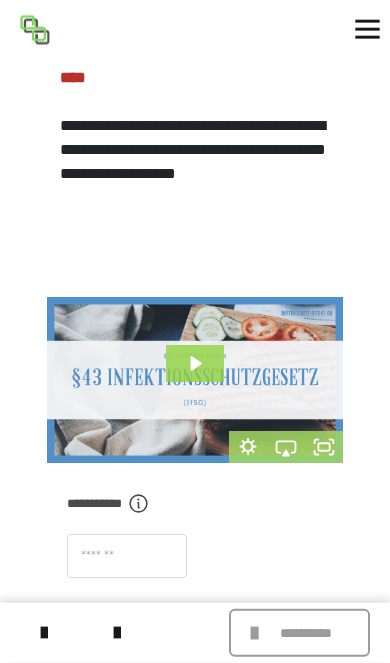 scroll, scrollTop: 563, scrollLeft: 0, axis: vertical 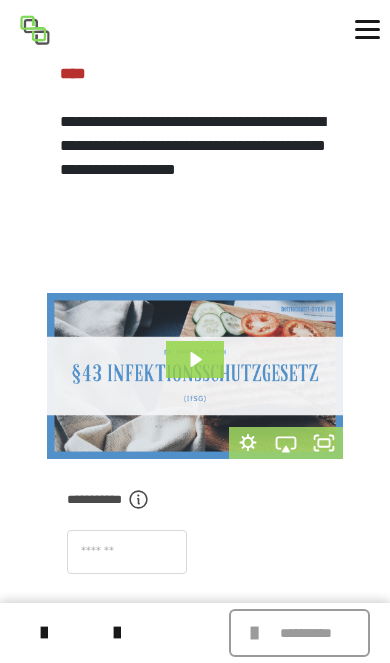 click 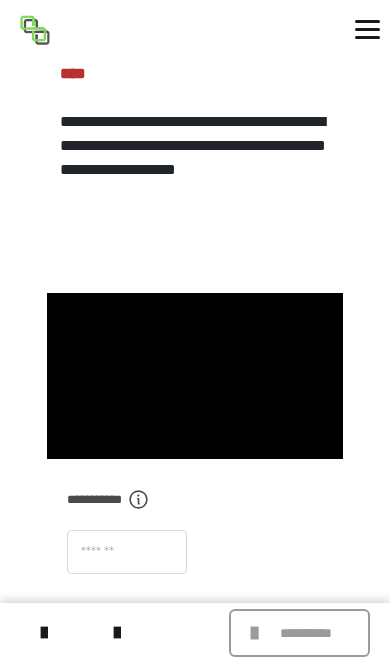 click at bounding box center [195, 376] 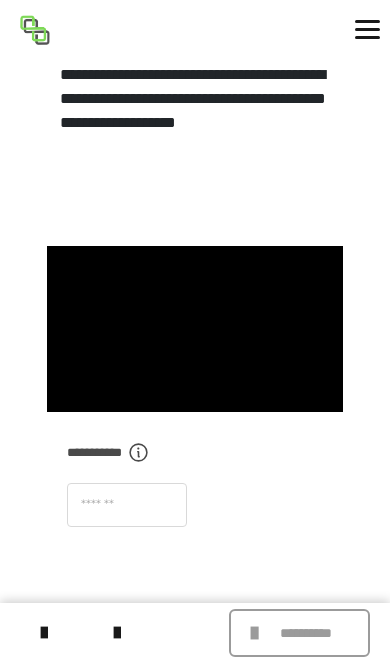 scroll, scrollTop: 613, scrollLeft: 0, axis: vertical 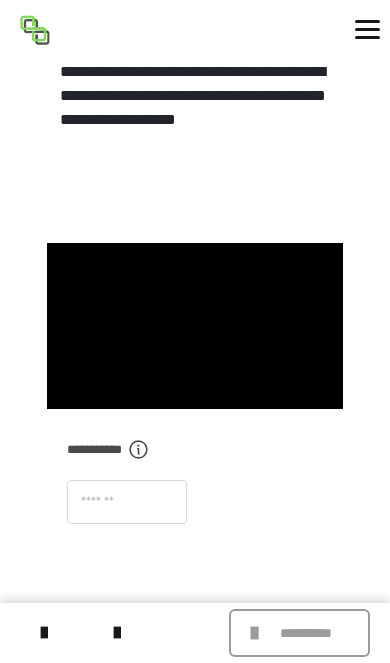 click at bounding box center (195, 326) 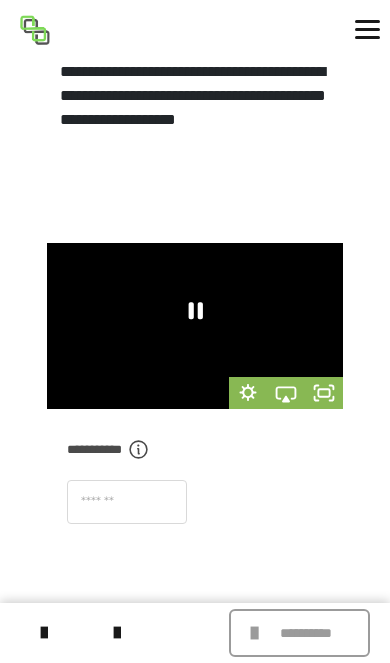 click 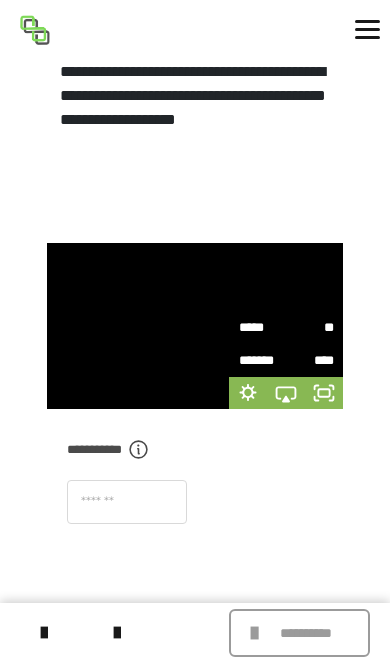 click on "**" at bounding box center (310, 328) 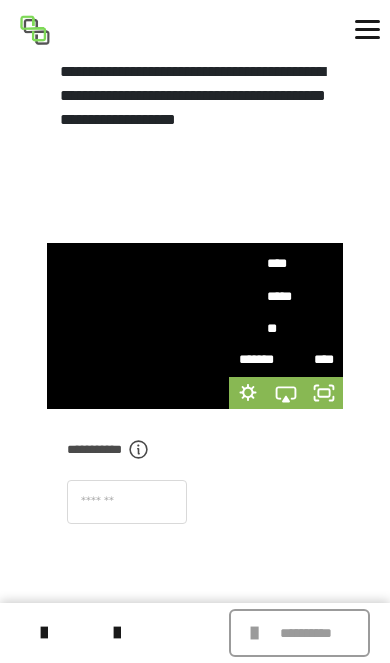 scroll, scrollTop: 166, scrollLeft: 0, axis: vertical 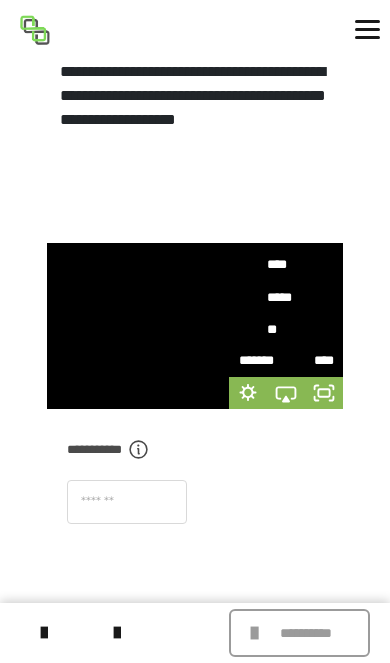 click on "**" at bounding box center (286, 329) 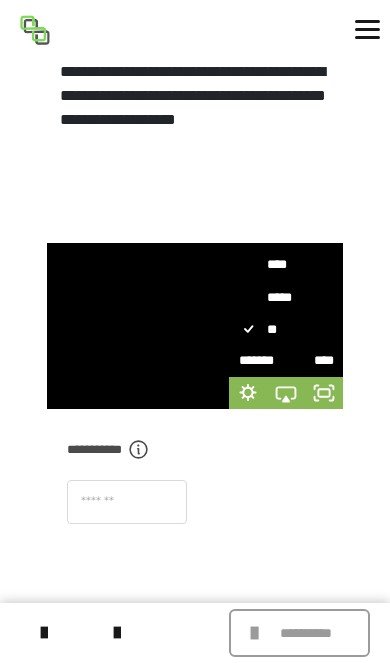 scroll, scrollTop: 0, scrollLeft: 0, axis: both 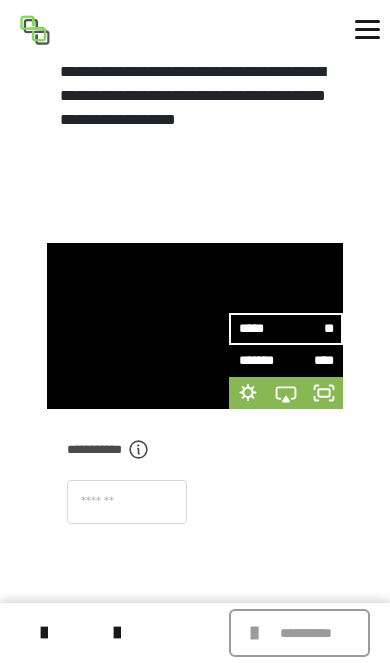 click at bounding box center [195, 512] 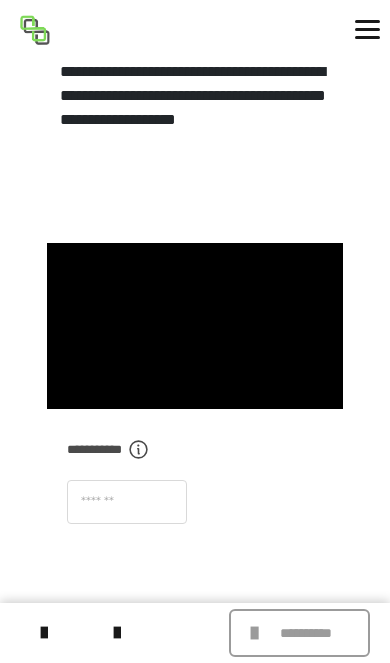 click at bounding box center [195, 326] 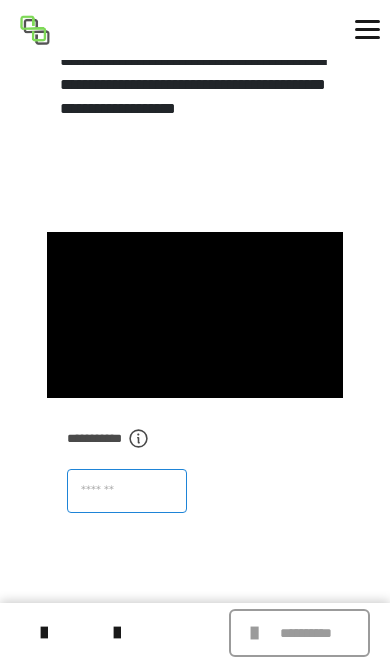 click at bounding box center [127, 491] 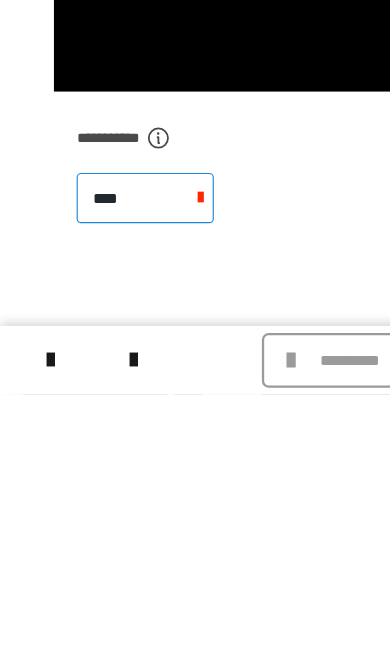 type on "****" 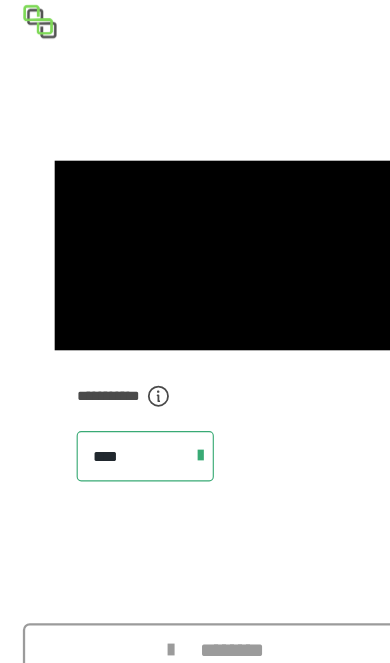 scroll, scrollTop: 653, scrollLeft: 0, axis: vertical 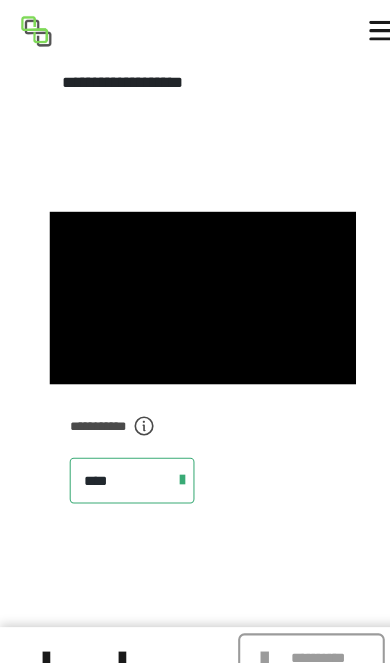 click on "********" at bounding box center (195, 632) 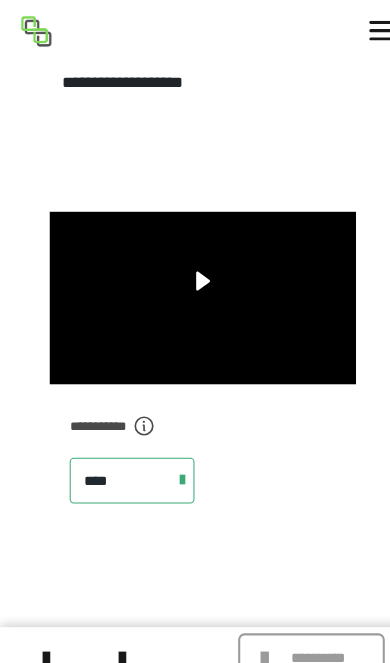 scroll, scrollTop: 498, scrollLeft: 0, axis: vertical 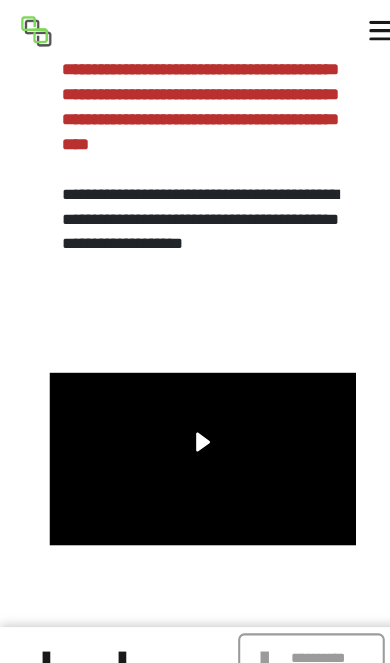 click on "**********" at bounding box center [306, 633] 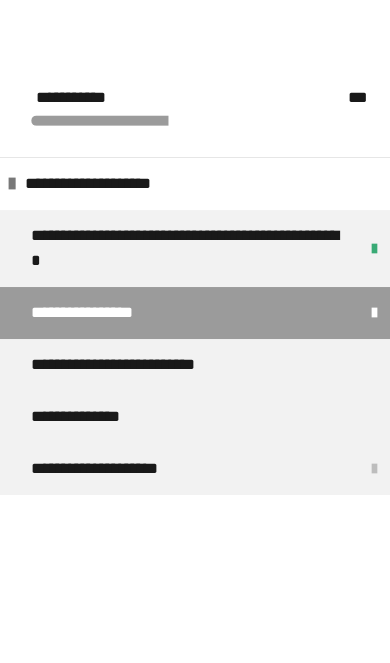 click on "**********" at bounding box center (195, 351) 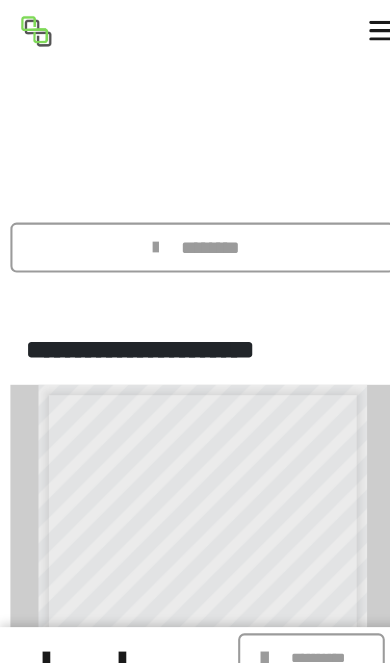 click on "********" at bounding box center (195, 238) 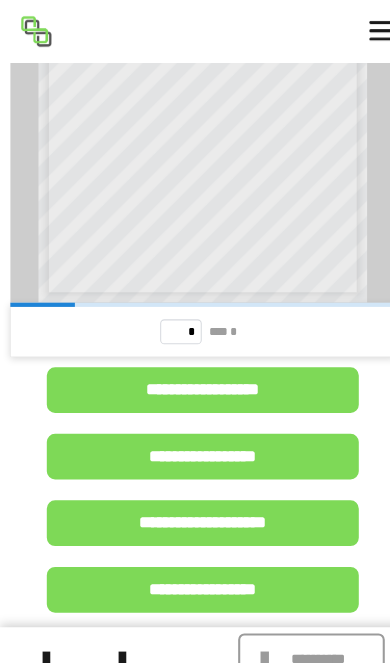 scroll, scrollTop: 541, scrollLeft: 0, axis: vertical 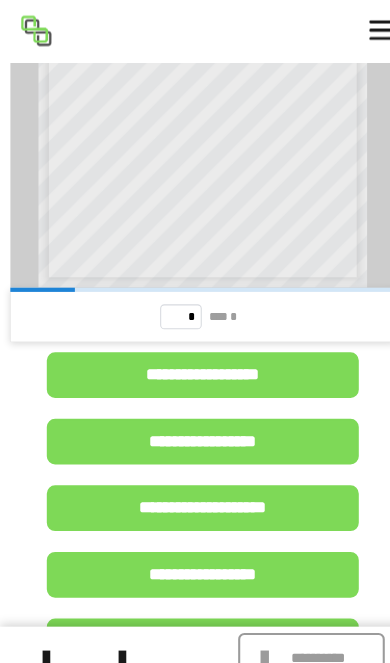 click on "**********" at bounding box center (195, 361) 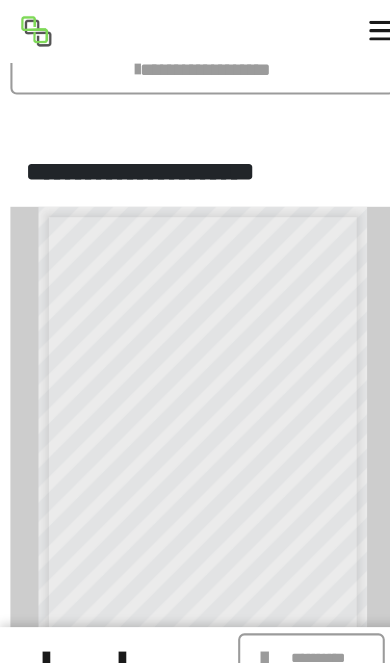 scroll, scrollTop: 169, scrollLeft: 0, axis: vertical 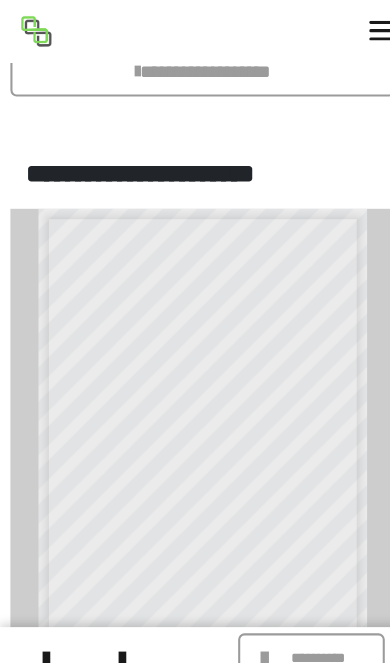 click on "**********" at bounding box center (306, 633) 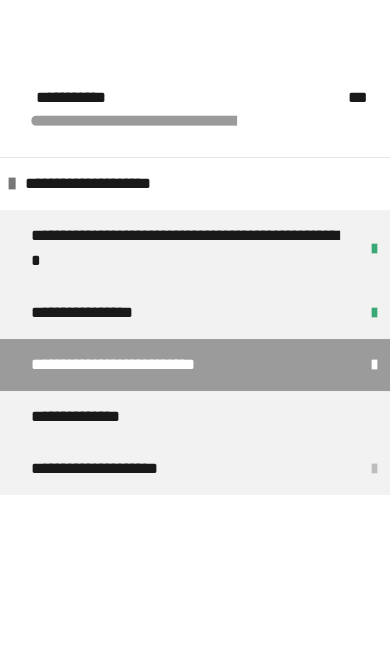 click on "**********" at bounding box center [195, 401] 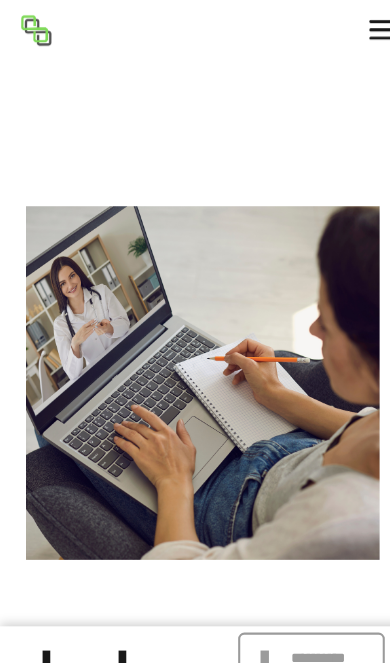scroll, scrollTop: 657, scrollLeft: 0, axis: vertical 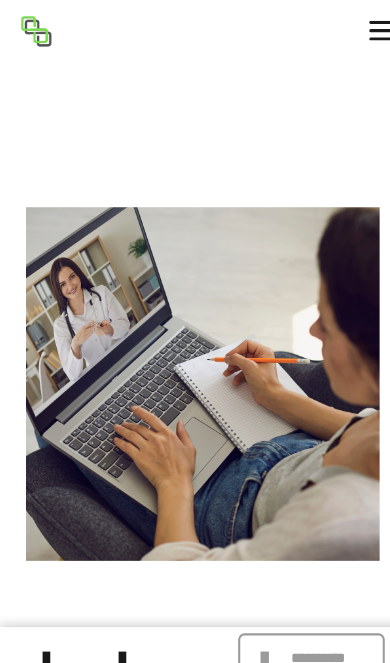 click at bounding box center (195, 369) 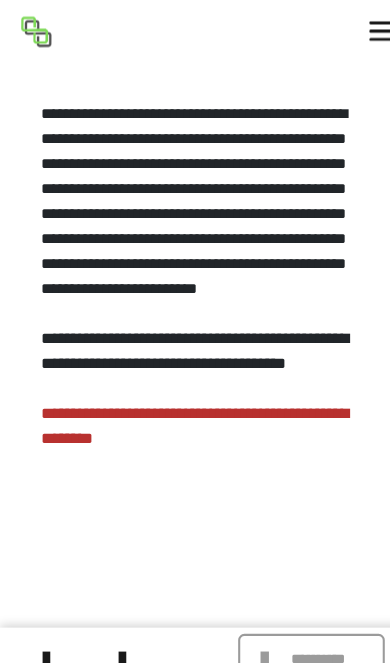 scroll, scrollTop: 248, scrollLeft: 0, axis: vertical 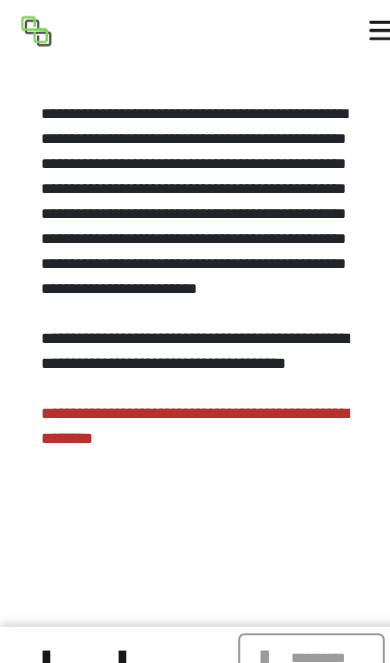 click on "**********" at bounding box center [195, 338] 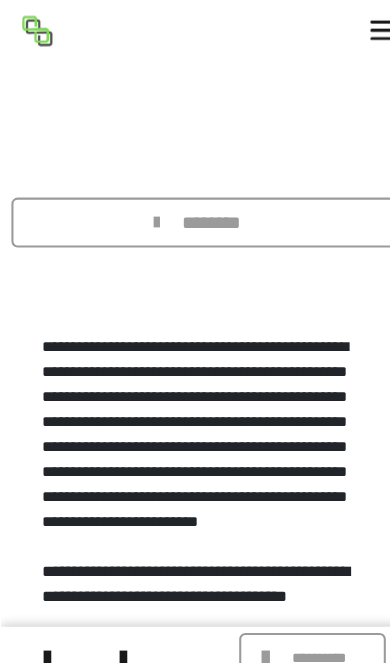 scroll, scrollTop: 0, scrollLeft: 0, axis: both 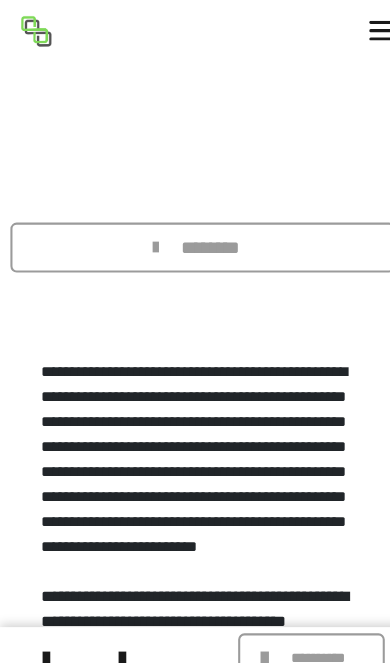 click on "********" at bounding box center (195, 238) 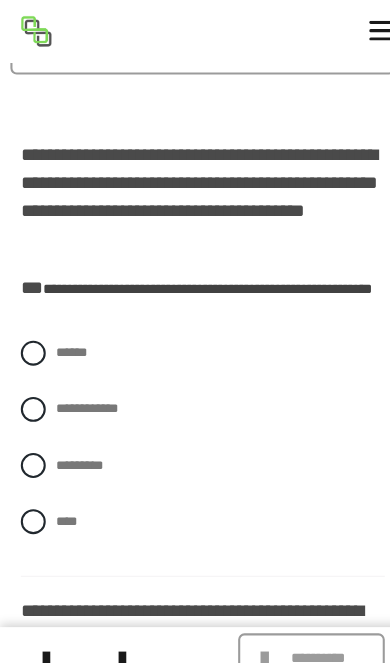 scroll, scrollTop: 189, scrollLeft: 0, axis: vertical 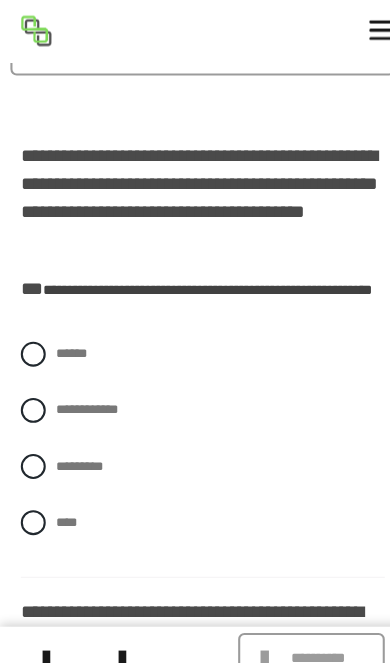 click at bounding box center [32, 449] 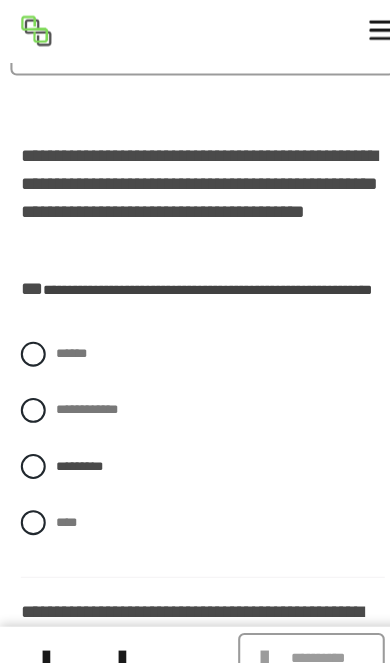 scroll, scrollTop: 190, scrollLeft: 0, axis: vertical 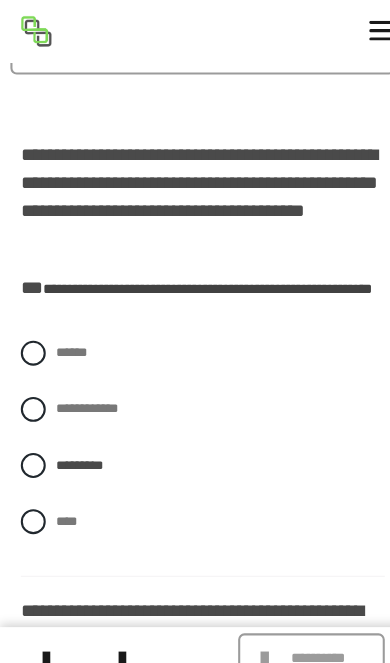click at bounding box center (32, 394) 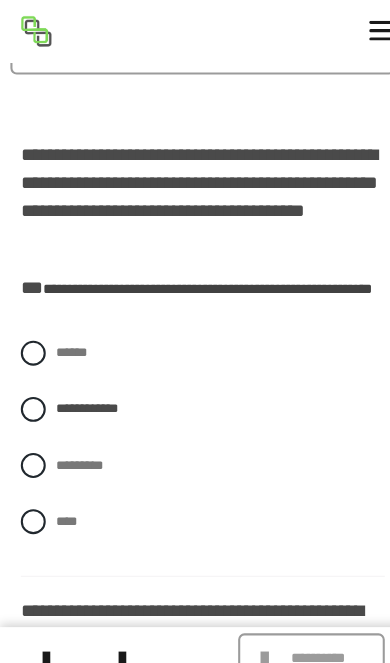 click on "**********" at bounding box center (195, 1889) 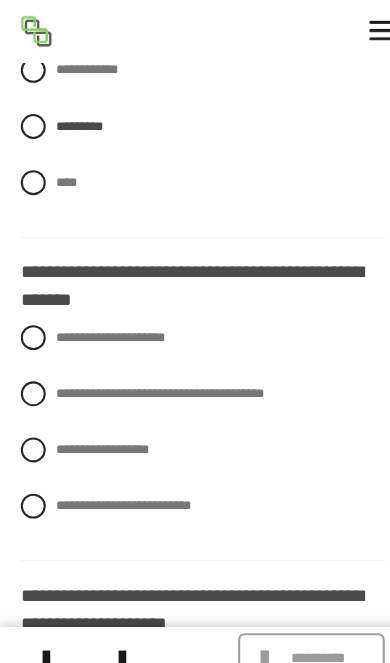 scroll, scrollTop: 534, scrollLeft: 0, axis: vertical 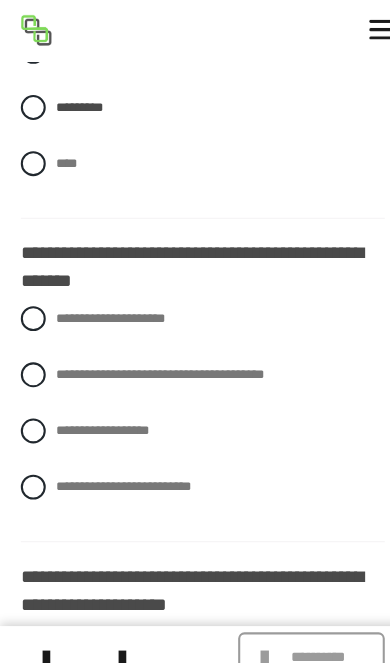 click at bounding box center [32, 361] 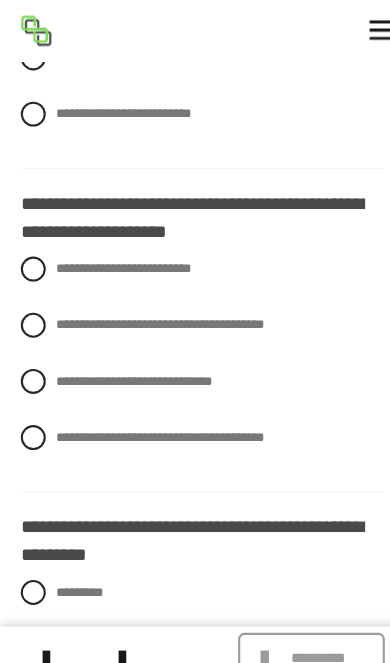 scroll, scrollTop: 892, scrollLeft: 0, axis: vertical 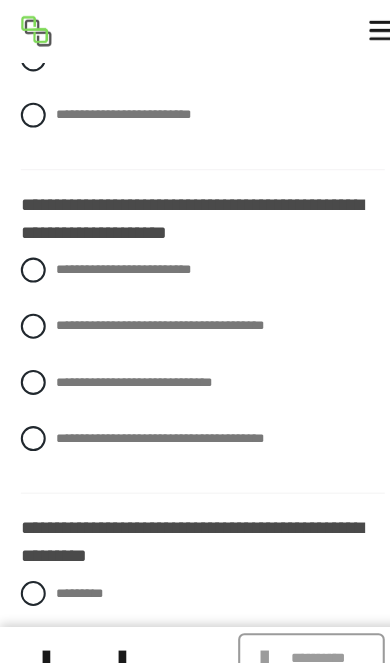 click at bounding box center [32, 422] 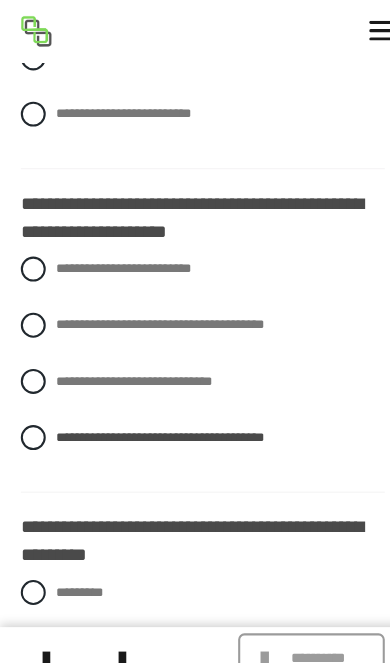 click on "*********" at bounding box center [195, 570] 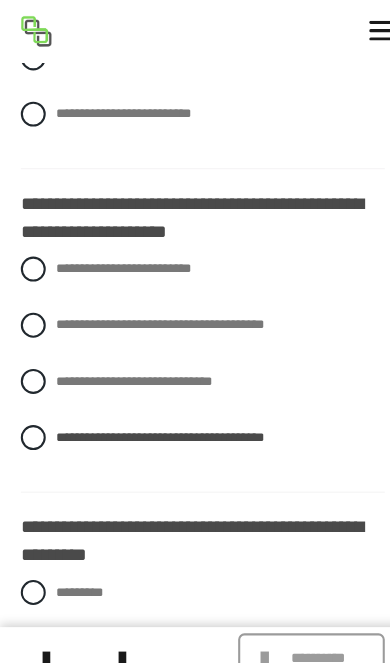 radio on "****" 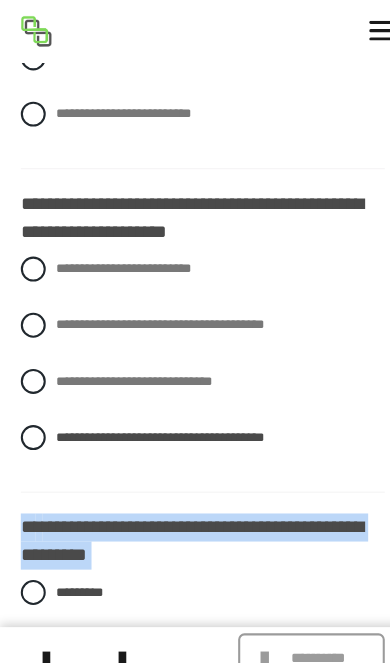 click on "**********" at bounding box center (195, 259) 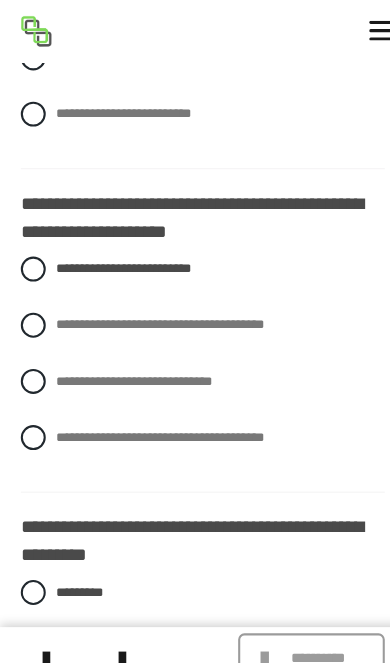click at bounding box center [32, 421] 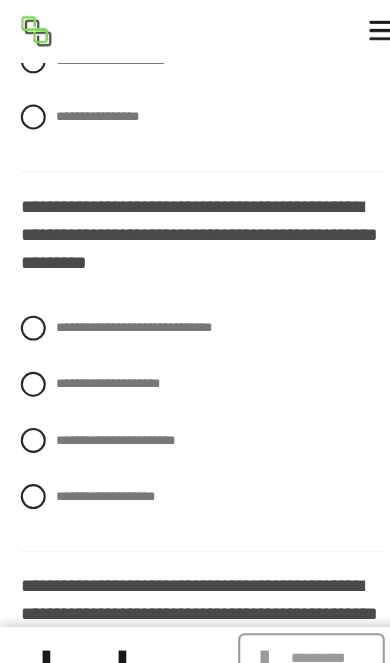 scroll, scrollTop: 1515, scrollLeft: 0, axis: vertical 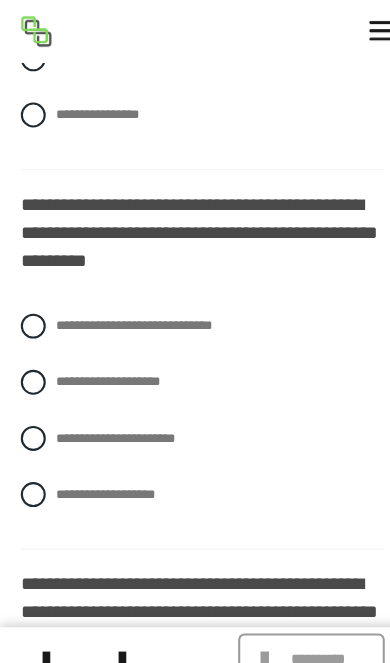 click at bounding box center [32, 367] 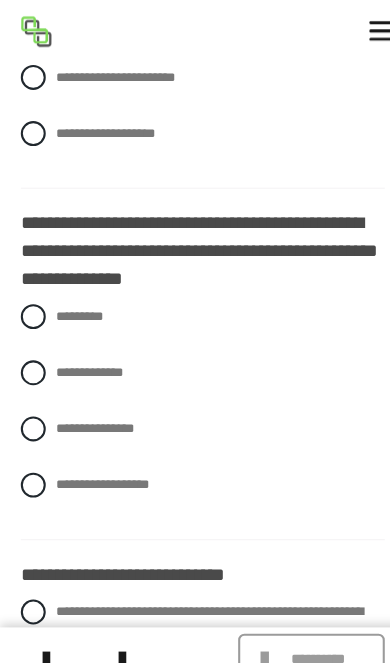 scroll, scrollTop: 1866, scrollLeft: 0, axis: vertical 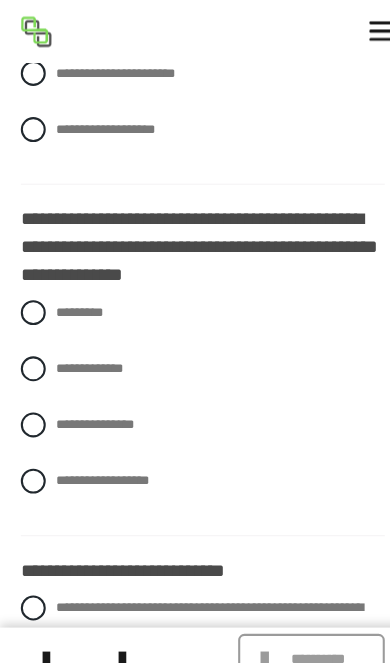 click at bounding box center (32, 462) 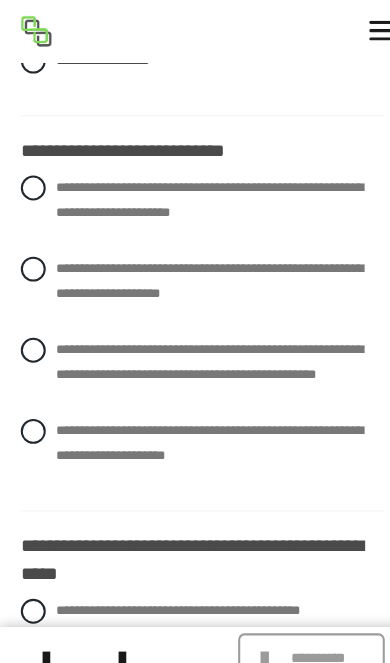 scroll, scrollTop: 2250, scrollLeft: 0, axis: vertical 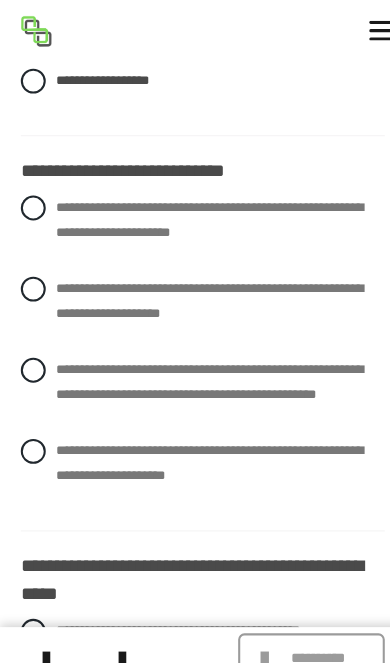 click at bounding box center (32, 356) 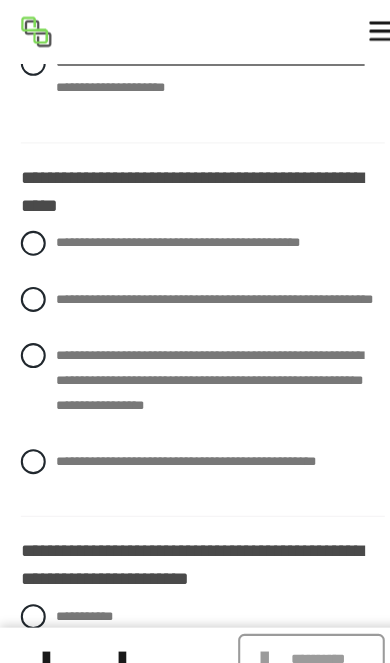 scroll, scrollTop: 2627, scrollLeft: 0, axis: vertical 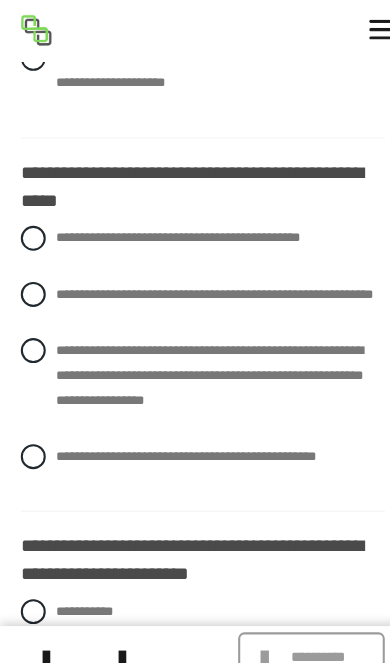 click on "**********" at bounding box center [195, 362] 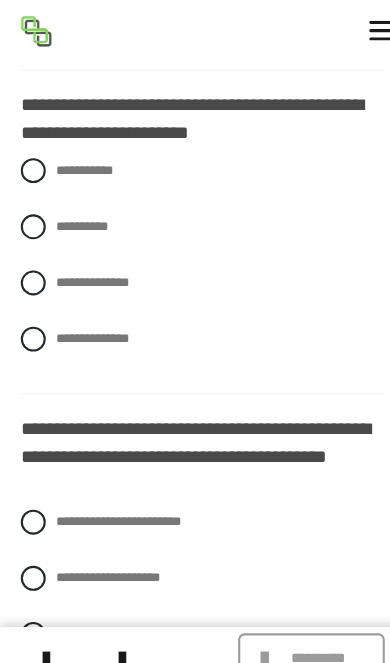 scroll, scrollTop: 3052, scrollLeft: 0, axis: vertical 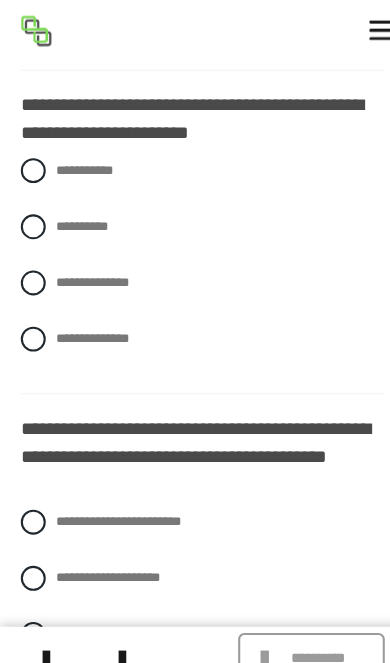click on "**********" at bounding box center (195, 218) 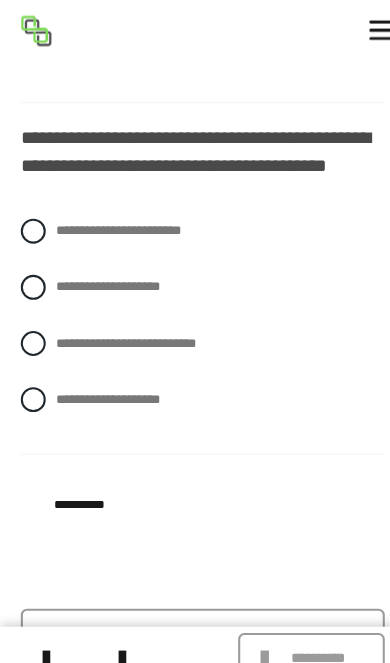 scroll, scrollTop: 3338, scrollLeft: 0, axis: vertical 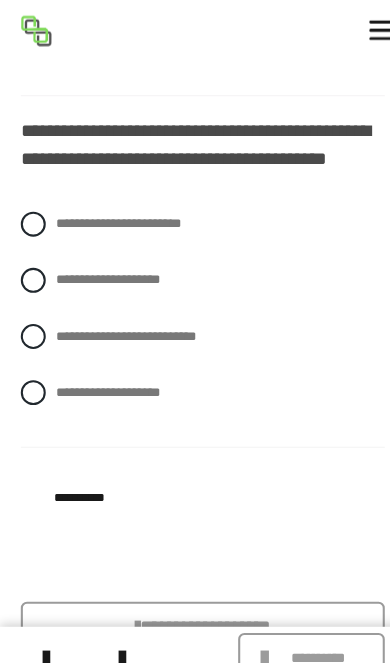 click at bounding box center [32, 378] 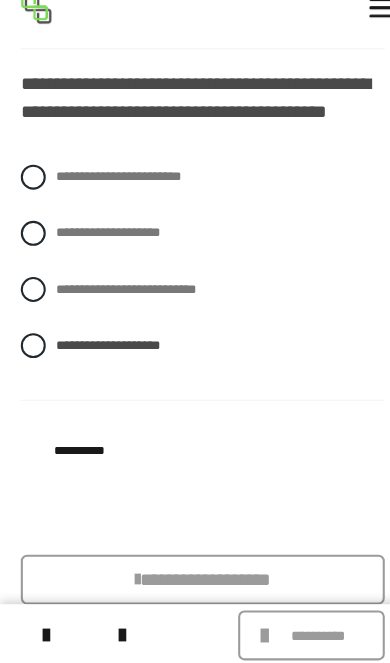 scroll, scrollTop: 3434, scrollLeft: 0, axis: vertical 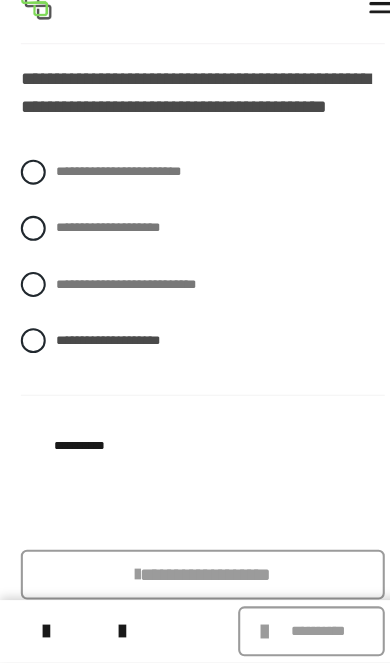 click on "**********" at bounding box center (76, 454) 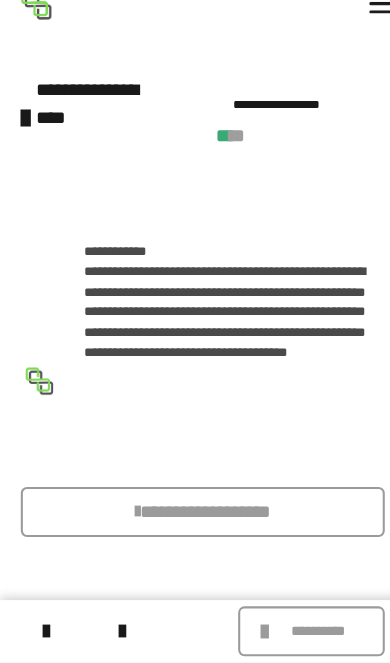 scroll, scrollTop: 414, scrollLeft: 0, axis: vertical 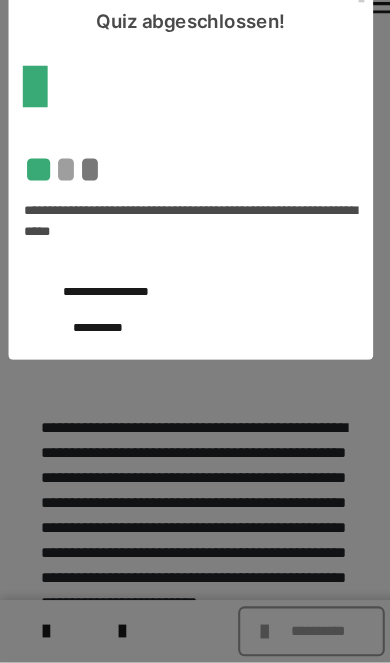 click on "**********" at bounding box center [101, 306] 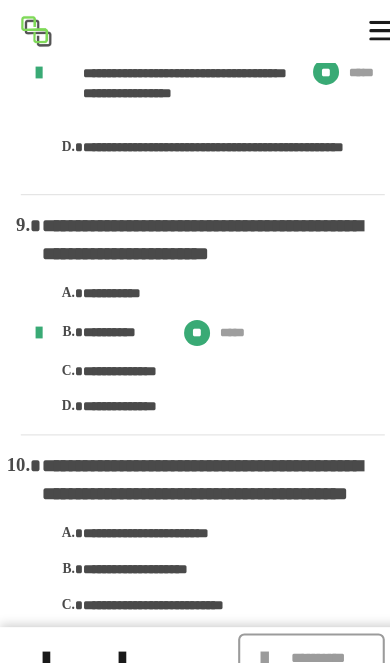 scroll, scrollTop: 2391, scrollLeft: 0, axis: vertical 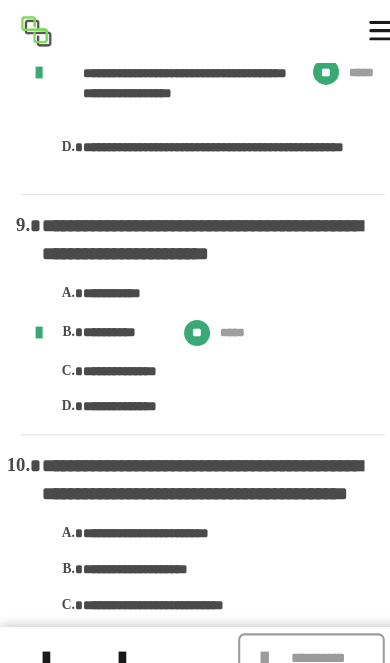 click on "**********" at bounding box center [306, 633] 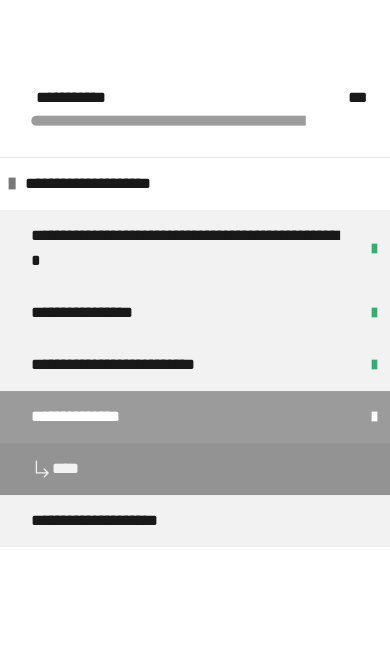 click at bounding box center [195, 364] 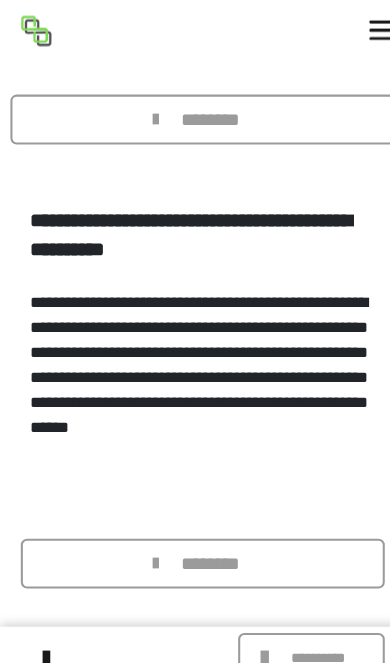 scroll, scrollTop: 124, scrollLeft: 0, axis: vertical 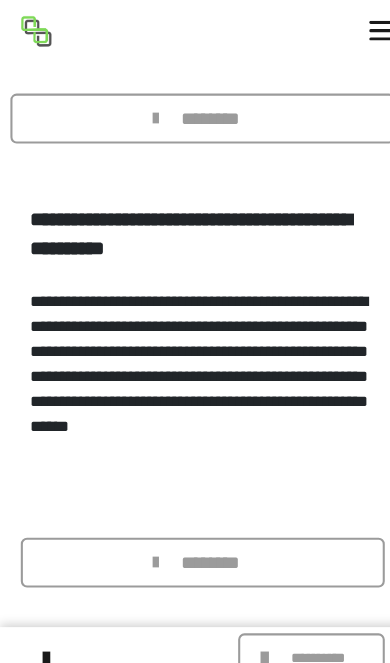 click at bounding box center (154, 541) 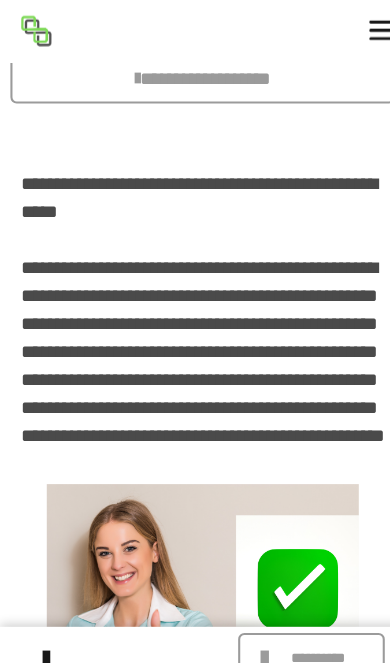 scroll, scrollTop: 163, scrollLeft: 0, axis: vertical 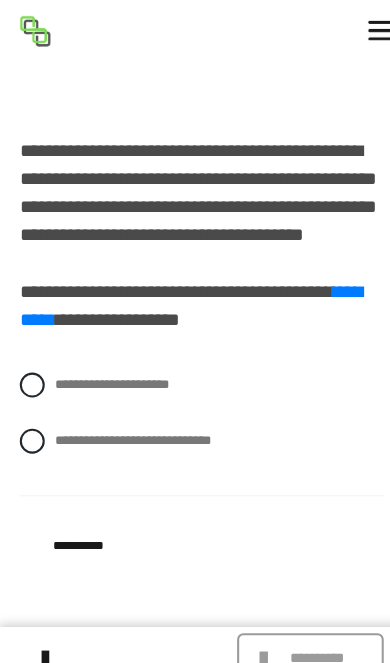 click at bounding box center [32, 370] 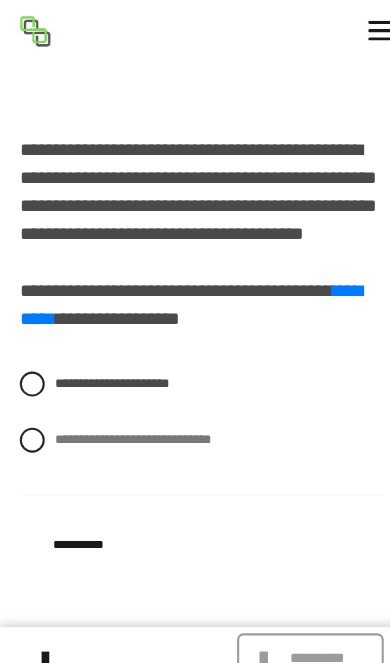 click on "**********" at bounding box center [76, 523] 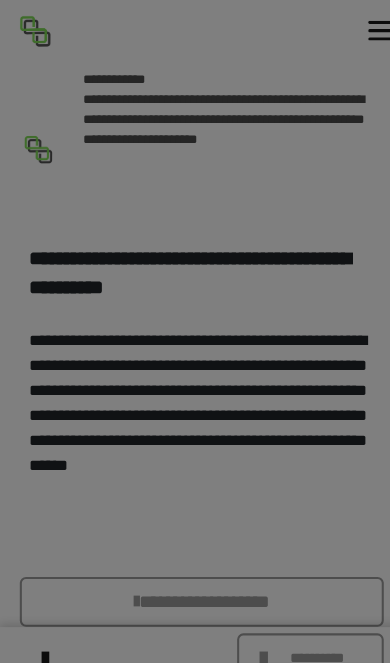scroll, scrollTop: 361, scrollLeft: 0, axis: vertical 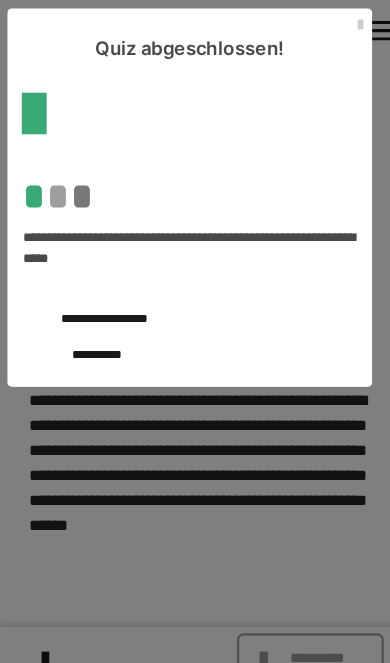 click on "**********" at bounding box center [94, 340] 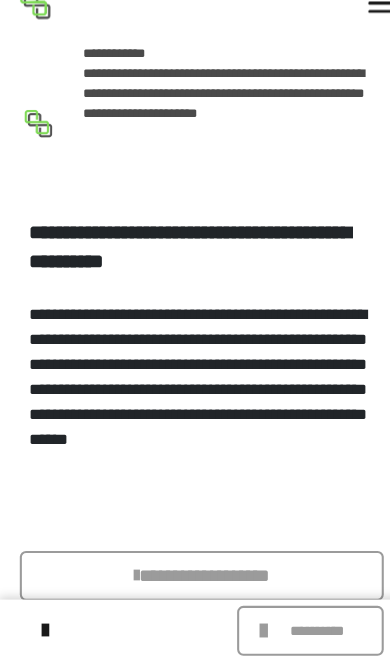scroll, scrollTop: 418, scrollLeft: 0, axis: vertical 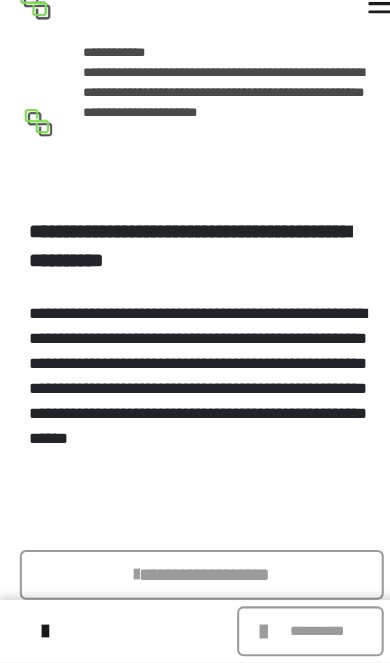 click at bounding box center [257, 633] 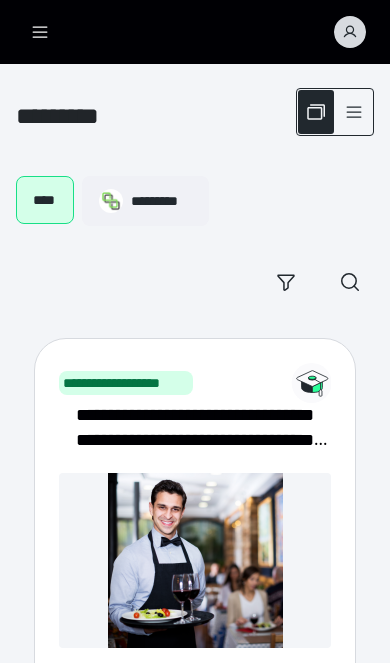 scroll, scrollTop: 0, scrollLeft: 0, axis: both 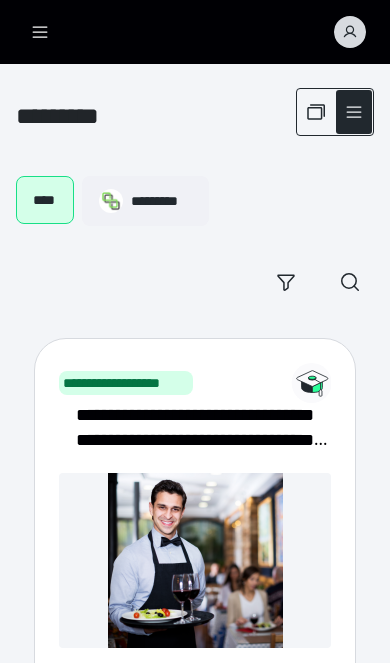 checkbox on "****" 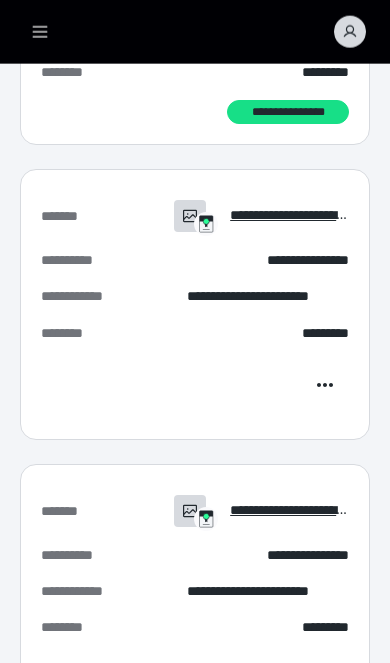 scroll, scrollTop: 383, scrollLeft: 0, axis: vertical 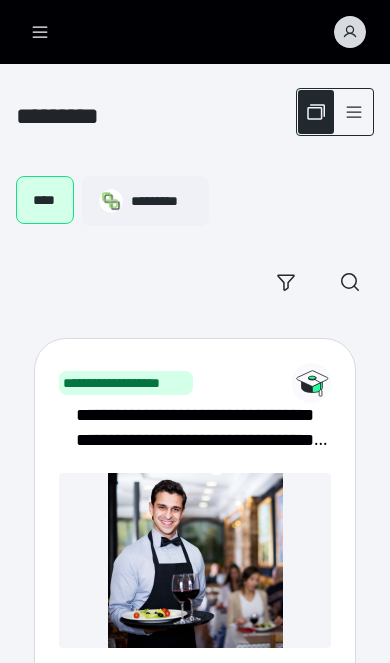 click 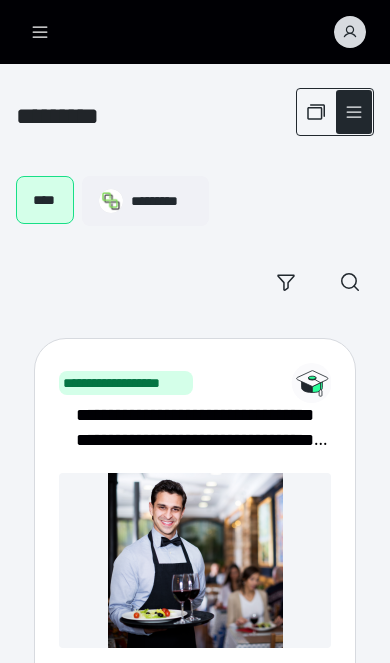 checkbox on "****" 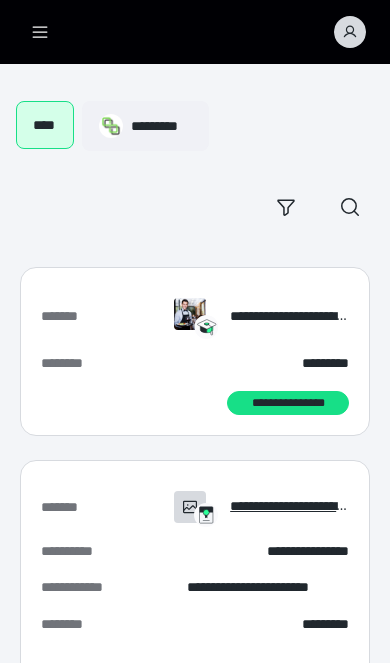 scroll, scrollTop: 79, scrollLeft: 0, axis: vertical 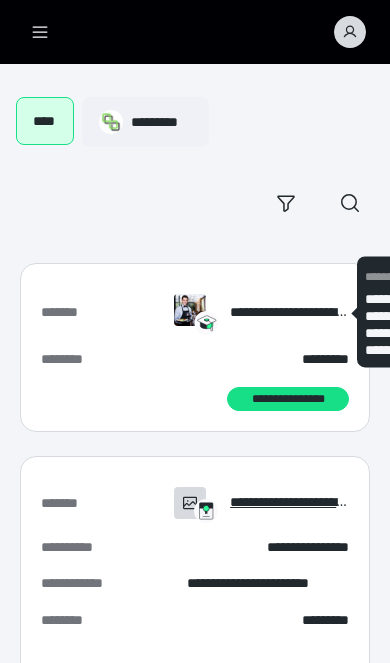 click on "**********" at bounding box center [289, 312] 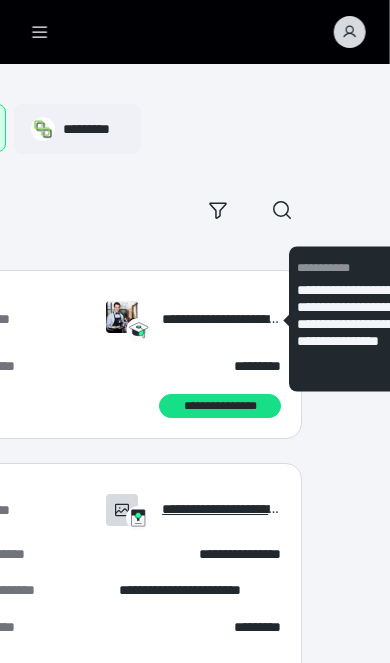 scroll, scrollTop: 72, scrollLeft: 0, axis: vertical 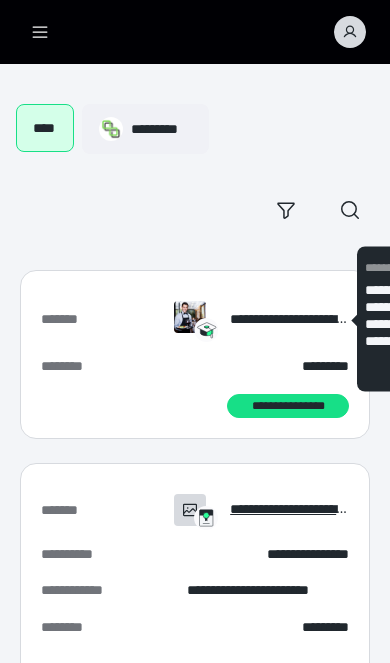 click on "*******" at bounding box center [67, 509] 